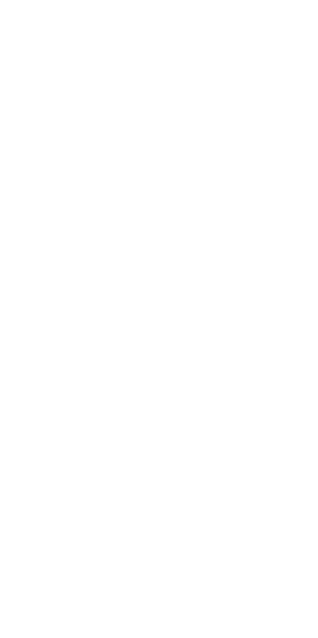 scroll, scrollTop: 0, scrollLeft: 0, axis: both 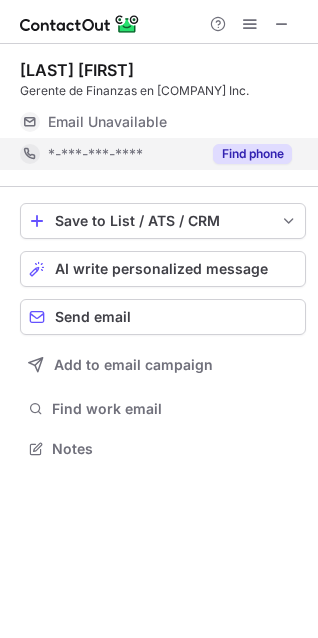 click on "Find phone" at bounding box center [246, 154] 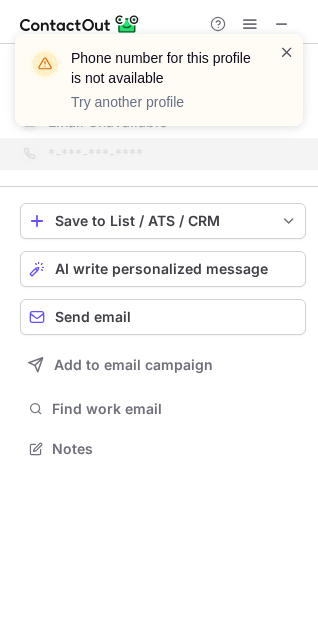 click at bounding box center [287, 52] 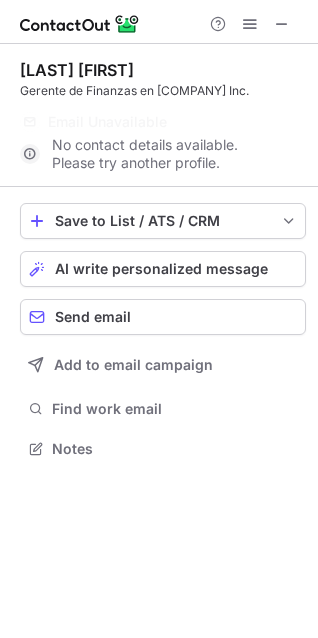 click on "Phone number for this profile is not available Try another profile" at bounding box center [159, 88] 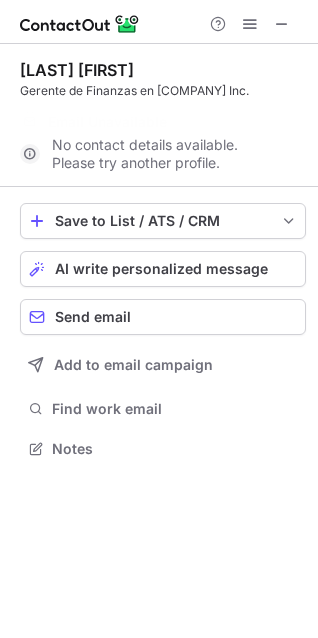 scroll, scrollTop: 402, scrollLeft: 318, axis: both 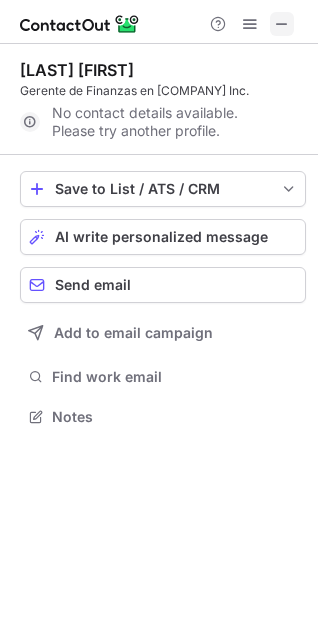 click at bounding box center (282, 24) 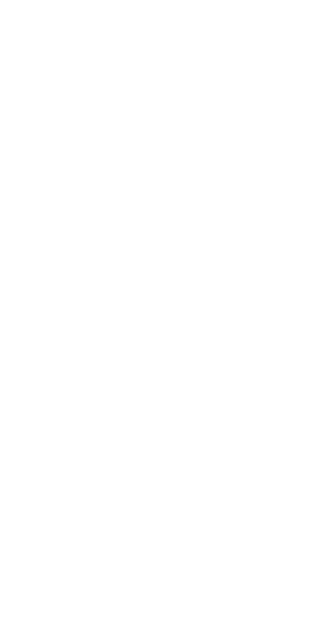scroll, scrollTop: 0, scrollLeft: 0, axis: both 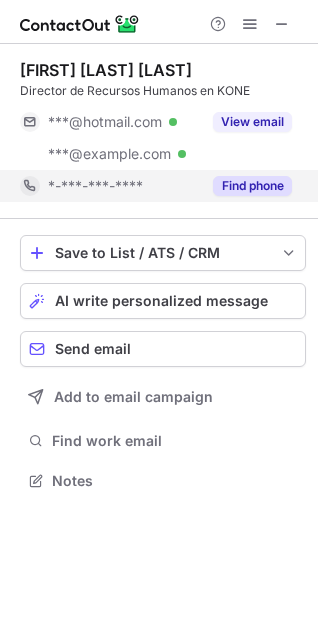 click on "Find phone" at bounding box center (252, 186) 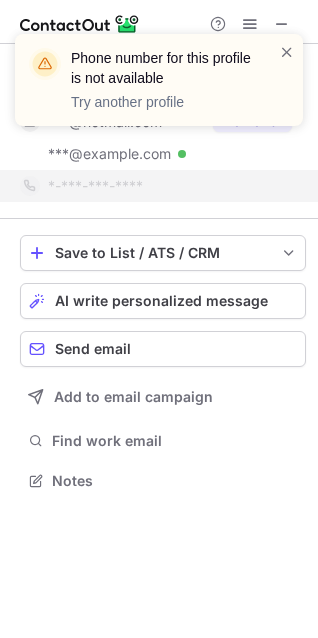 drag, startPoint x: 283, startPoint y: 31, endPoint x: 279, endPoint y: 17, distance: 14.56022 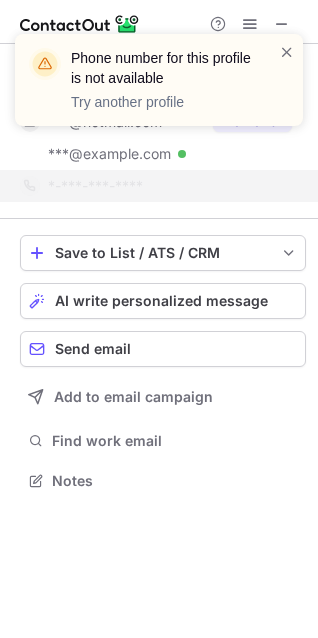 click on "Phone number for this profile is not available Try another profile" at bounding box center (159, 88) 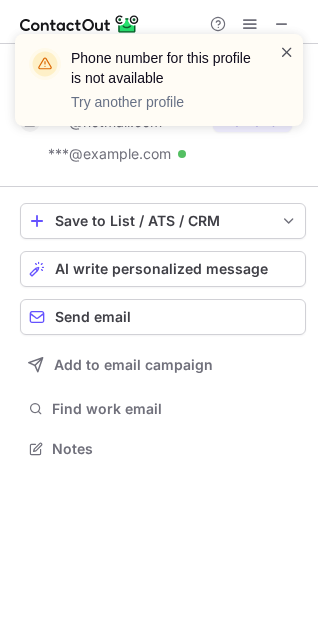 click at bounding box center [287, 52] 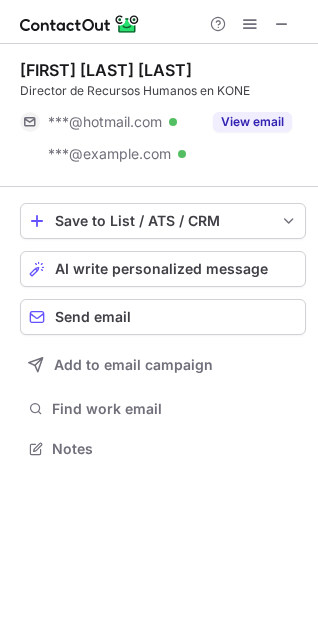 click on "Phone number for this profile is not available Try another profile" at bounding box center (159, 88) 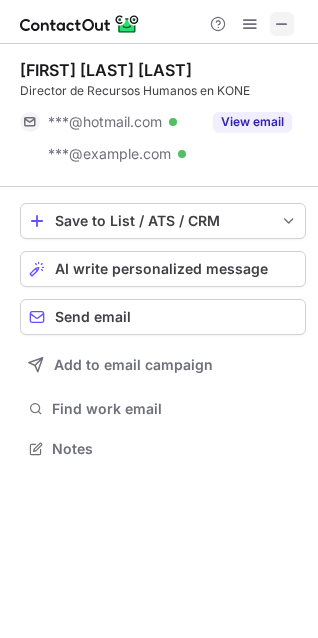 click at bounding box center [282, 24] 